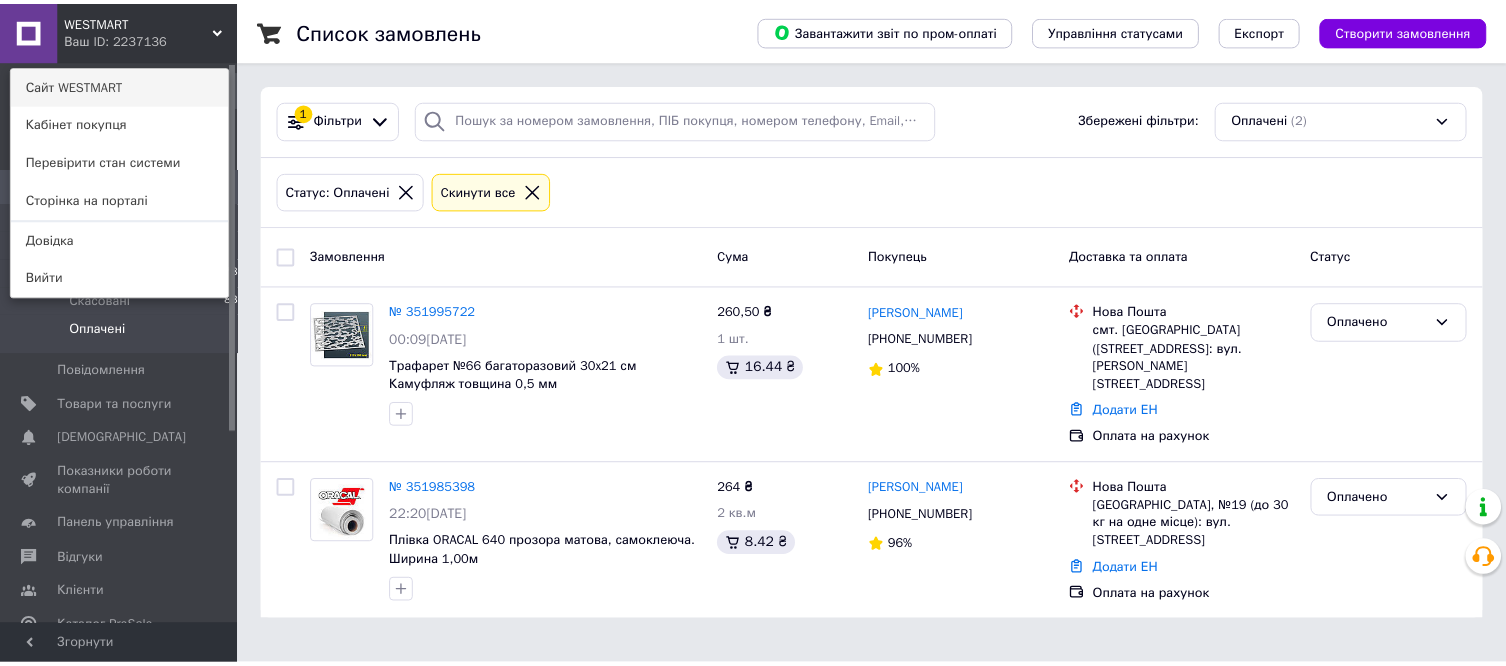 scroll, scrollTop: 0, scrollLeft: 0, axis: both 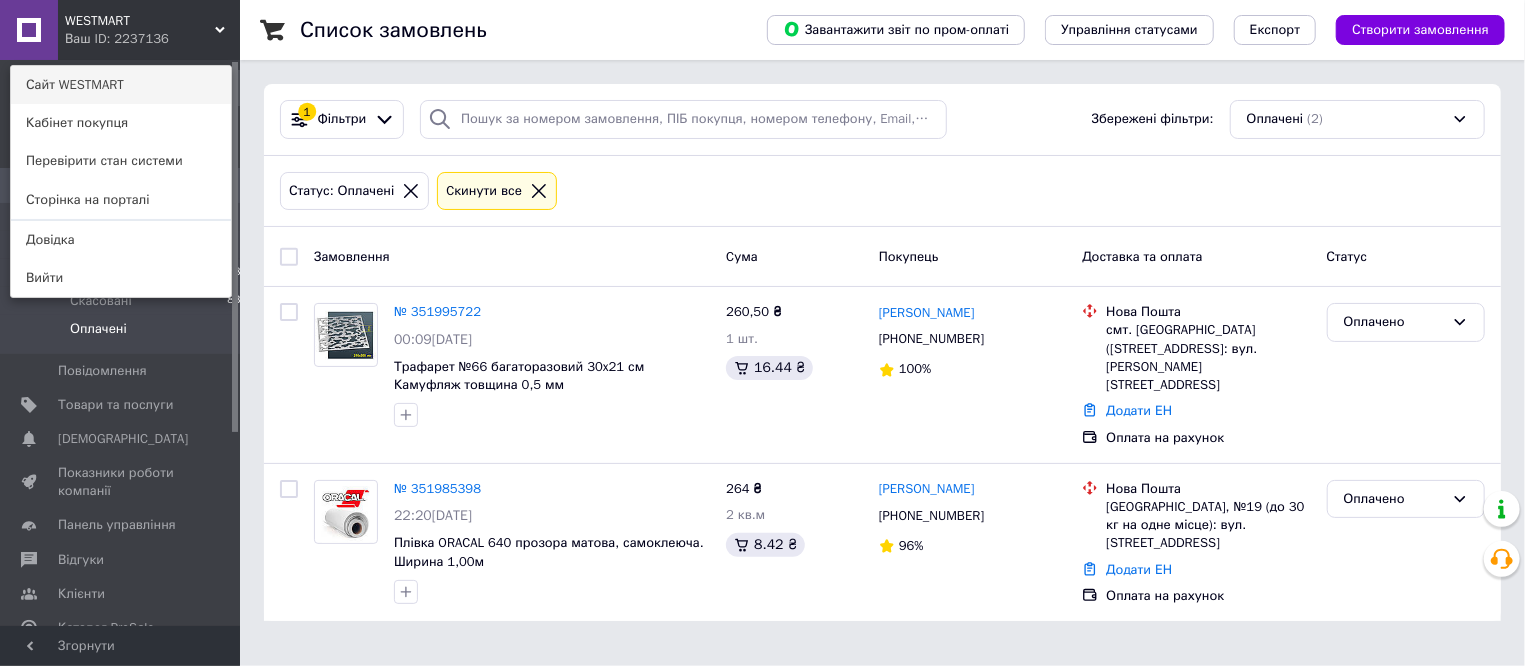 click on "Сайт WESTMART" at bounding box center [121, 85] 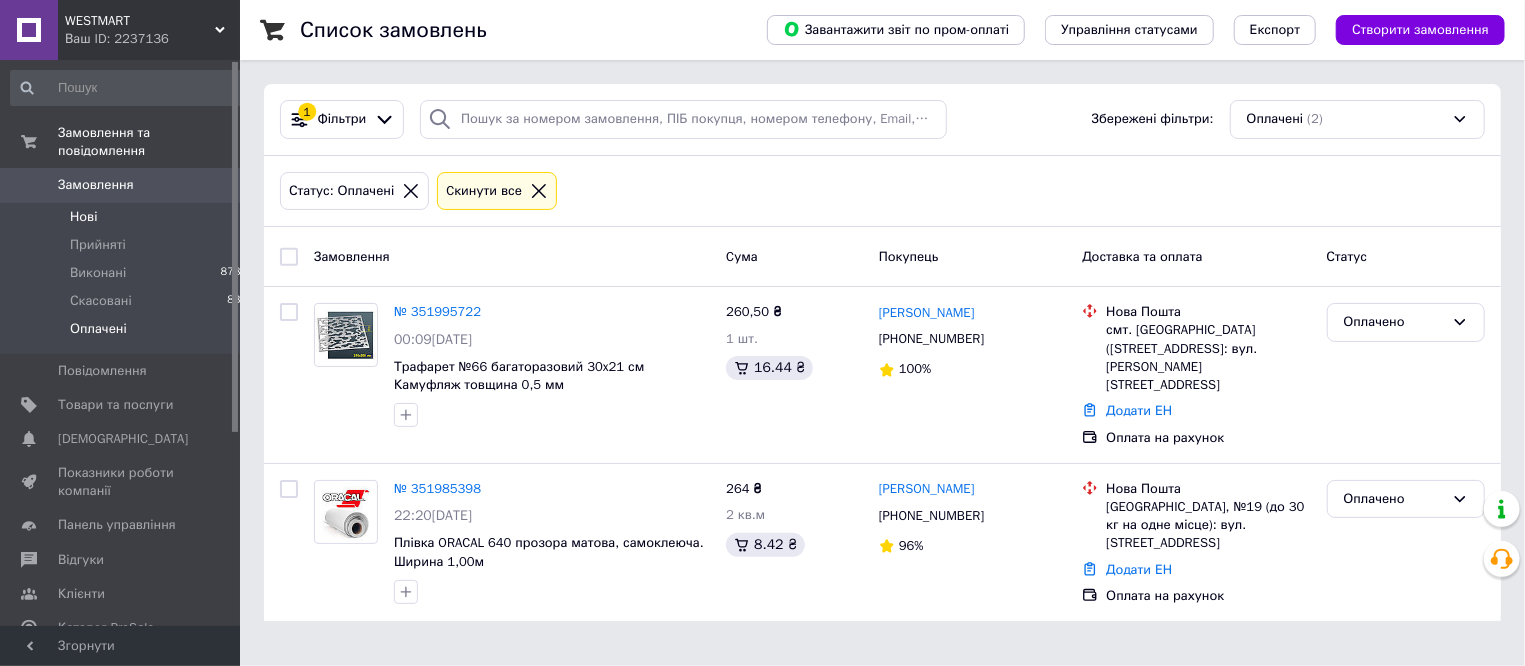 click on "Нові" at bounding box center [83, 217] 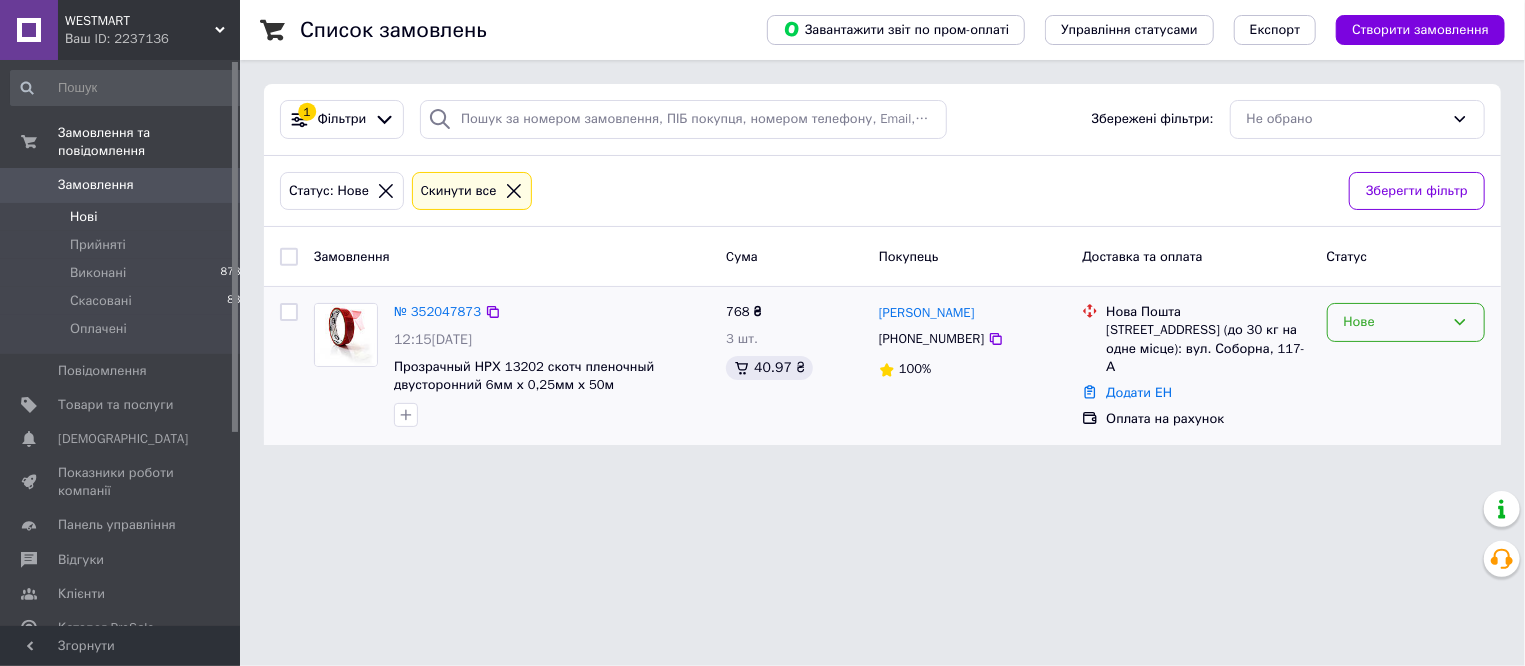 click on "Нове" at bounding box center (1394, 322) 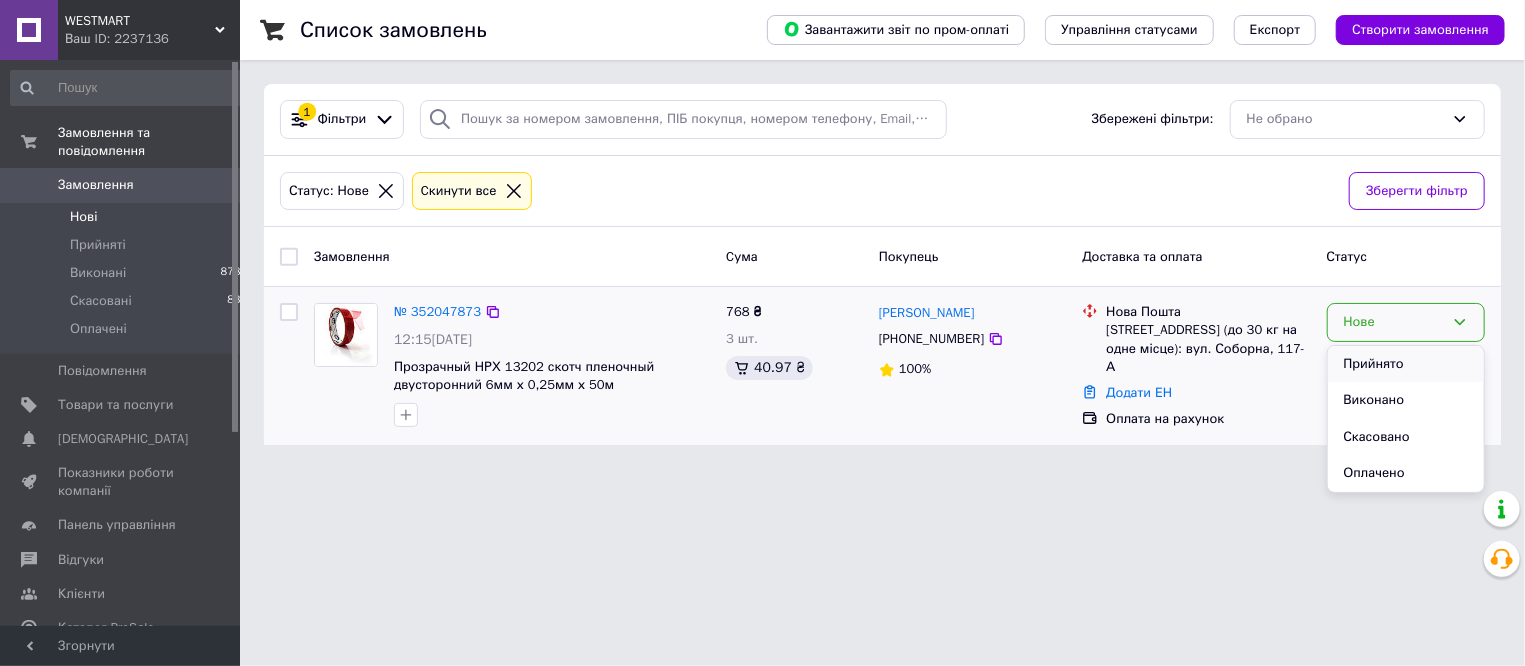 click on "Прийнято" at bounding box center (1406, 364) 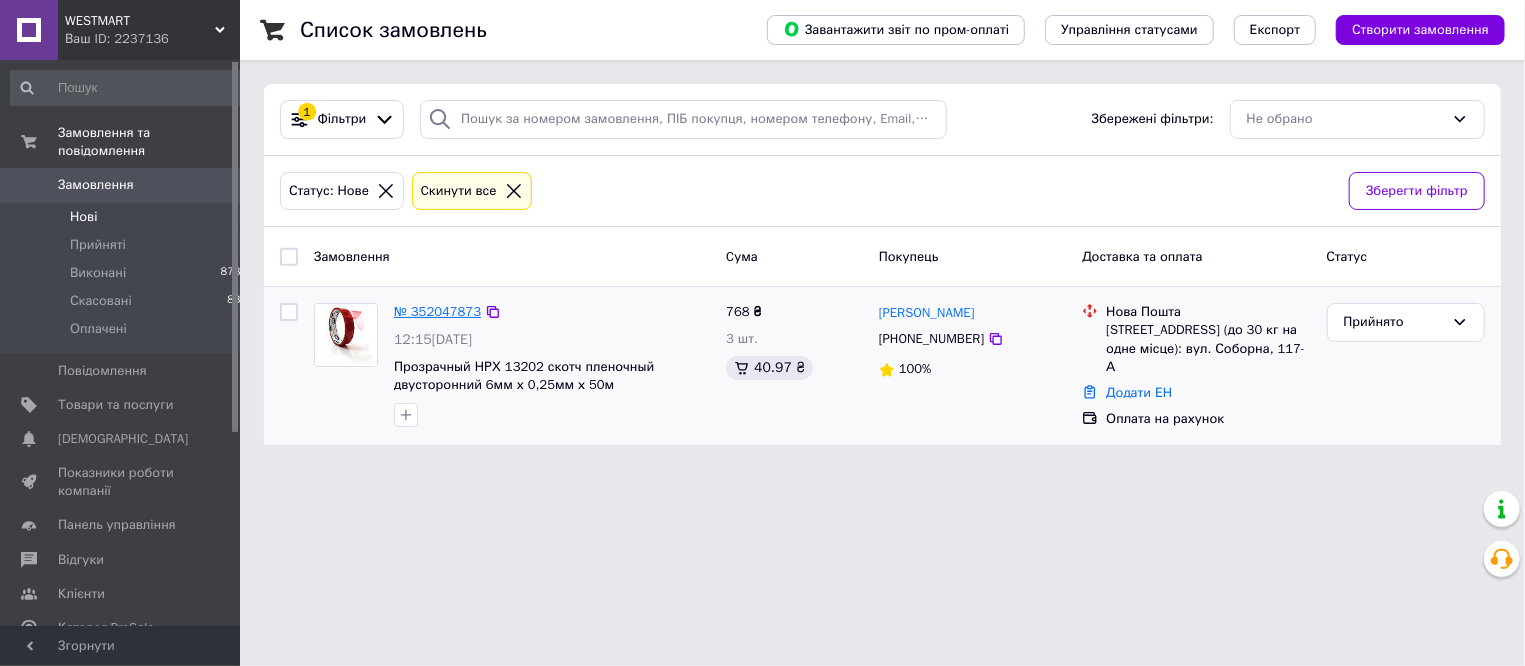 click on "№ 352047873" at bounding box center [437, 311] 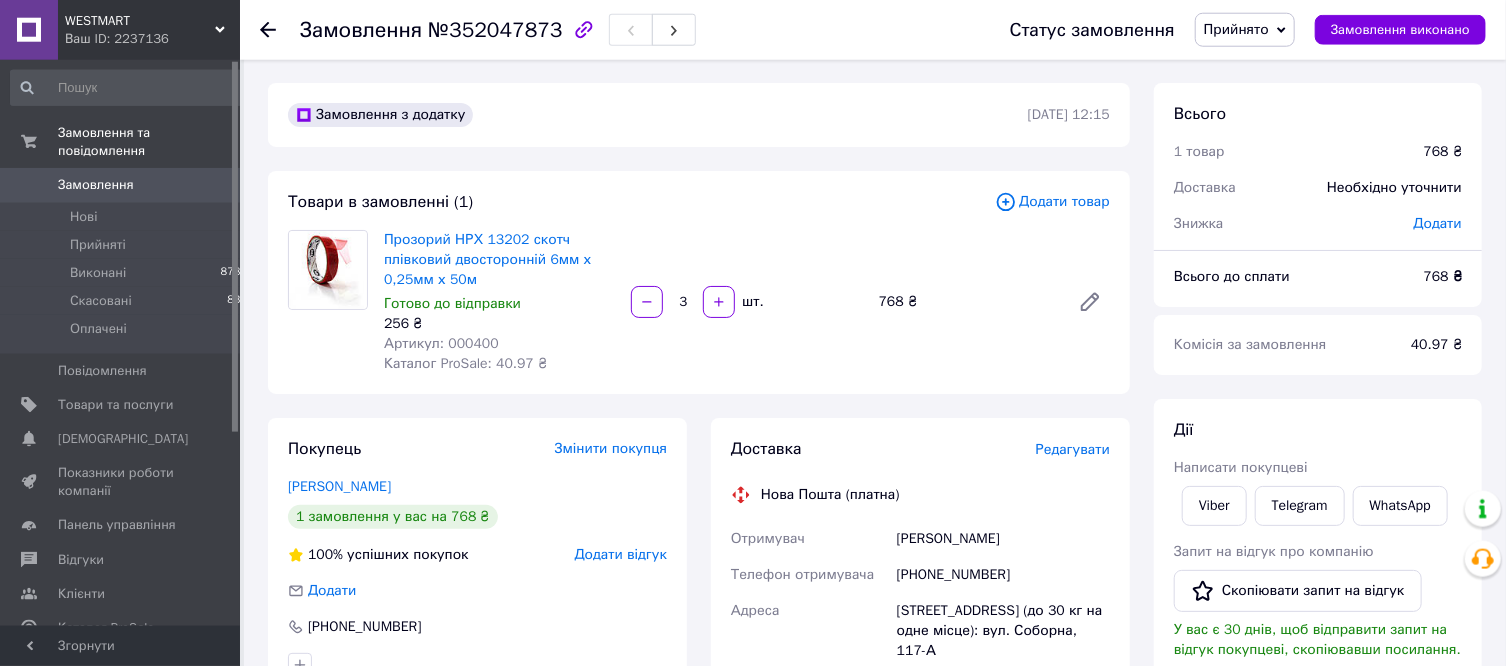 scroll, scrollTop: 0, scrollLeft: 0, axis: both 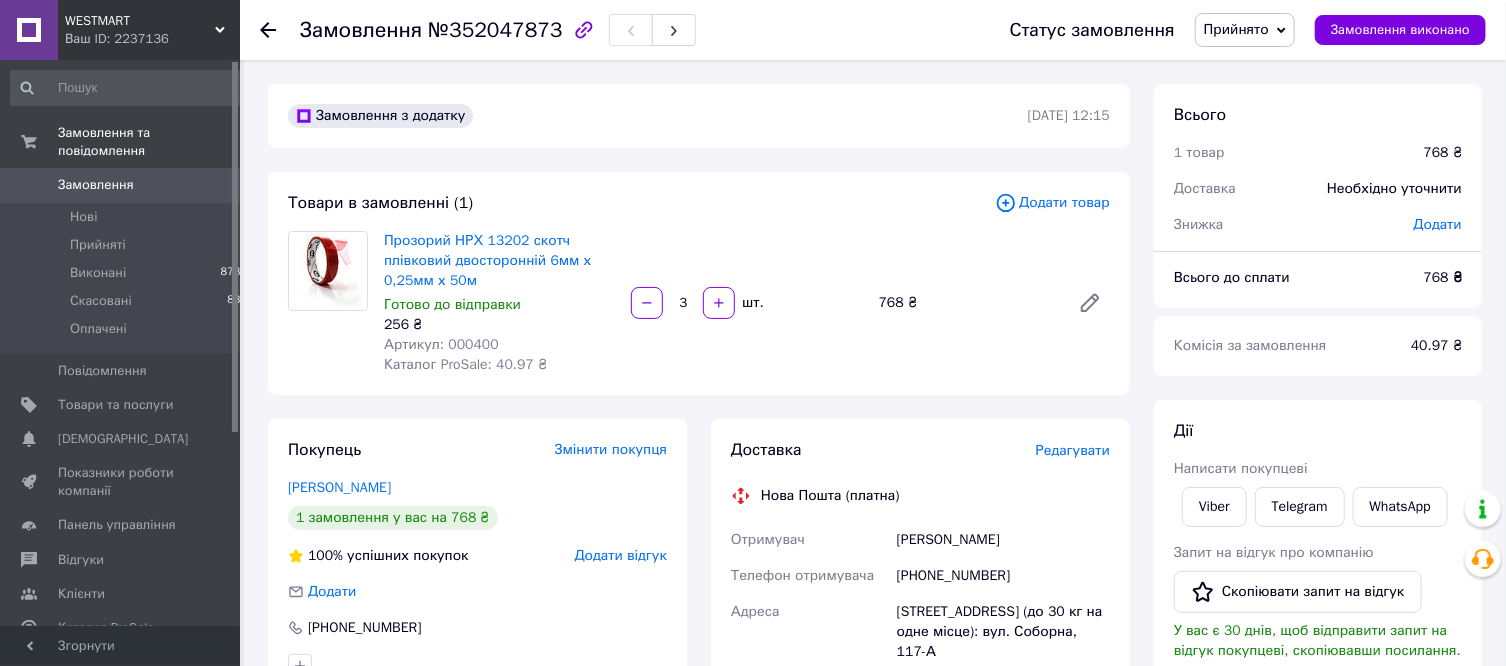 click on "Товари в замовленні (1)" at bounding box center [641, 203] 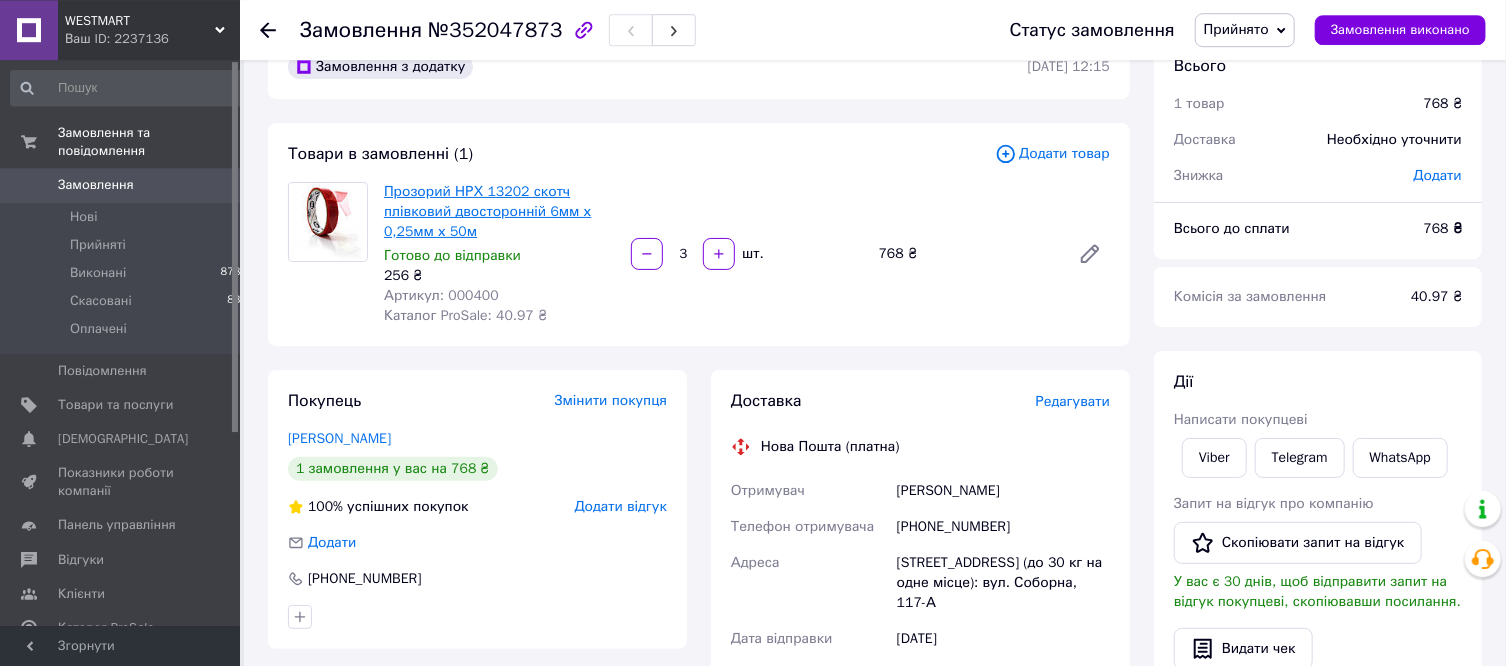scroll, scrollTop: 0, scrollLeft: 0, axis: both 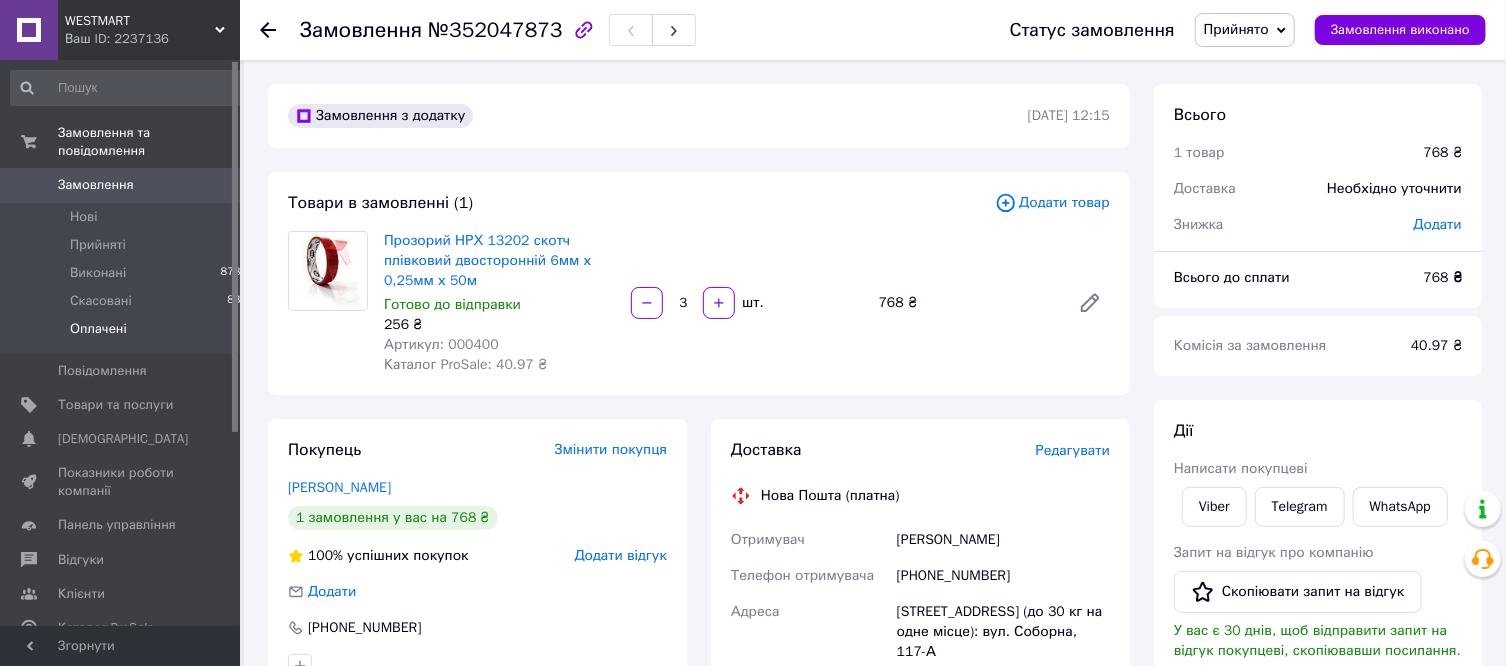 click on "Оплачені" at bounding box center [98, 329] 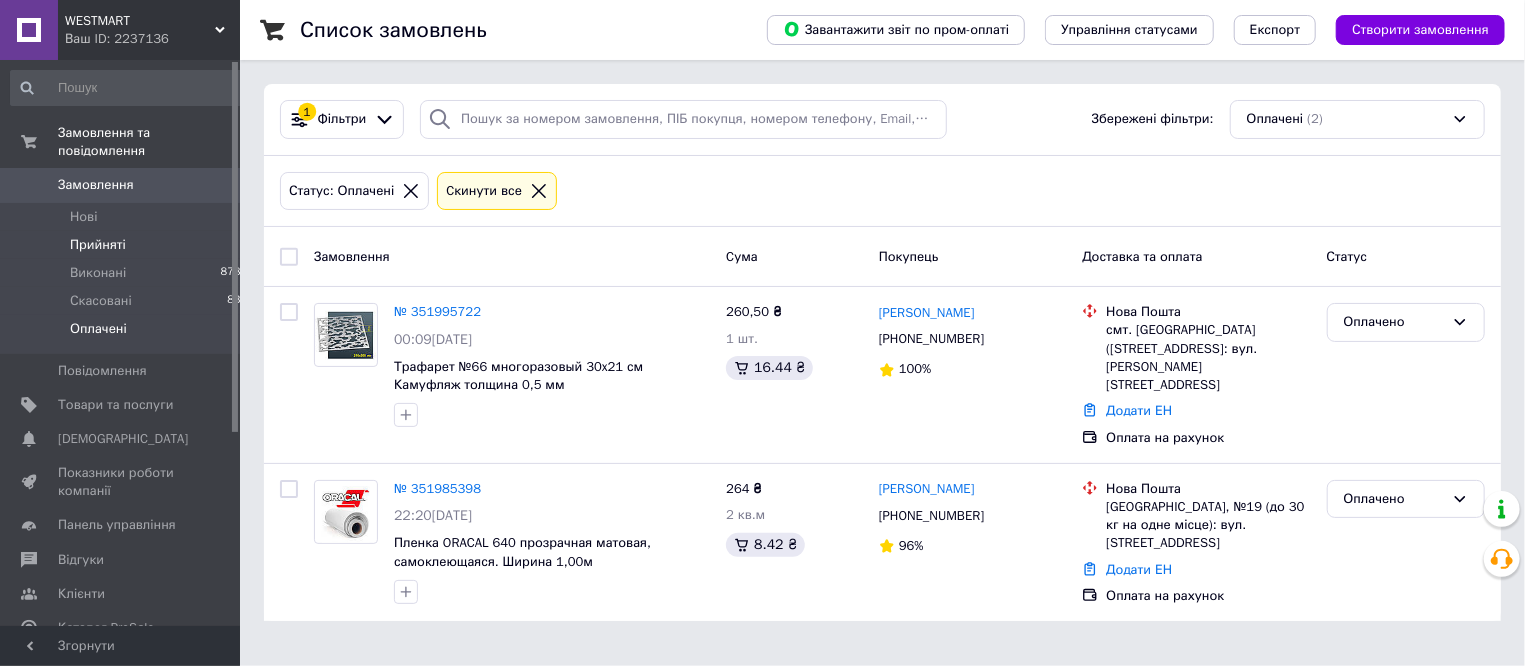 click on "Прийняті" at bounding box center (98, 245) 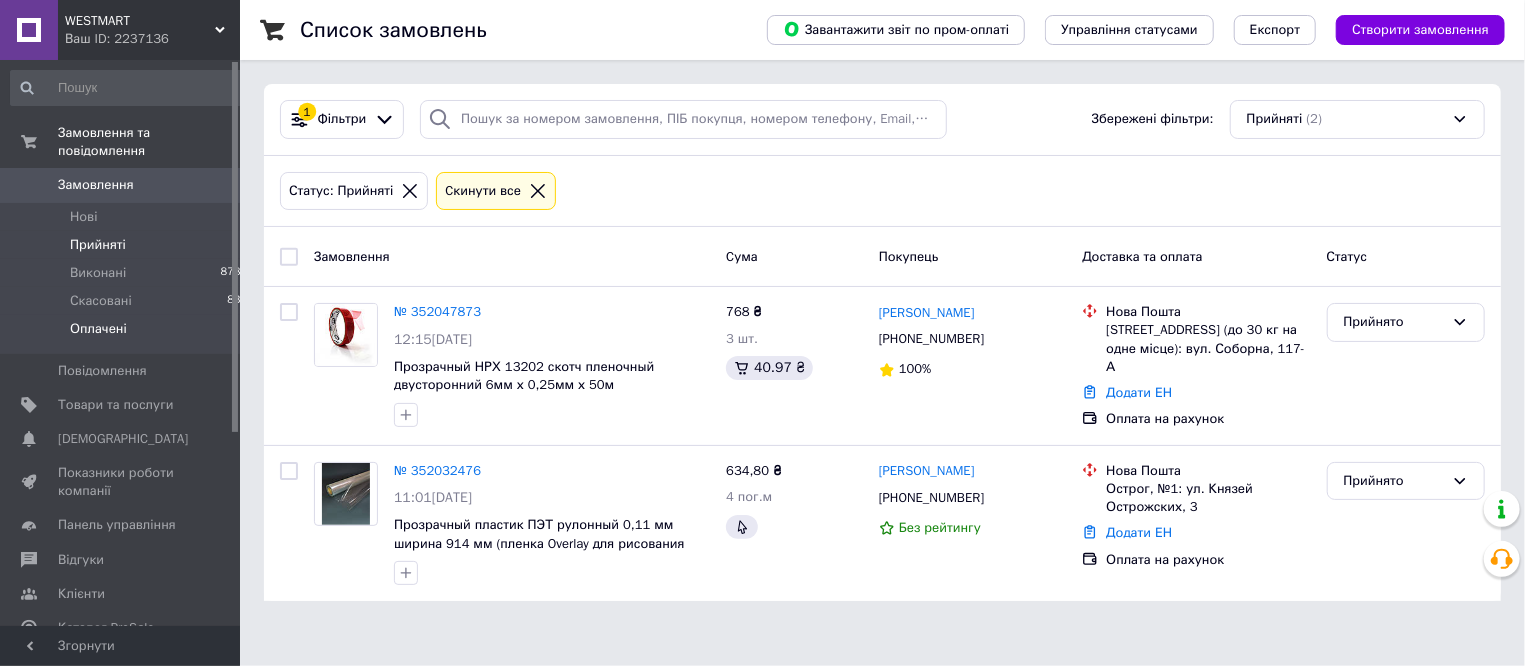 click on "Оплачені" at bounding box center [98, 329] 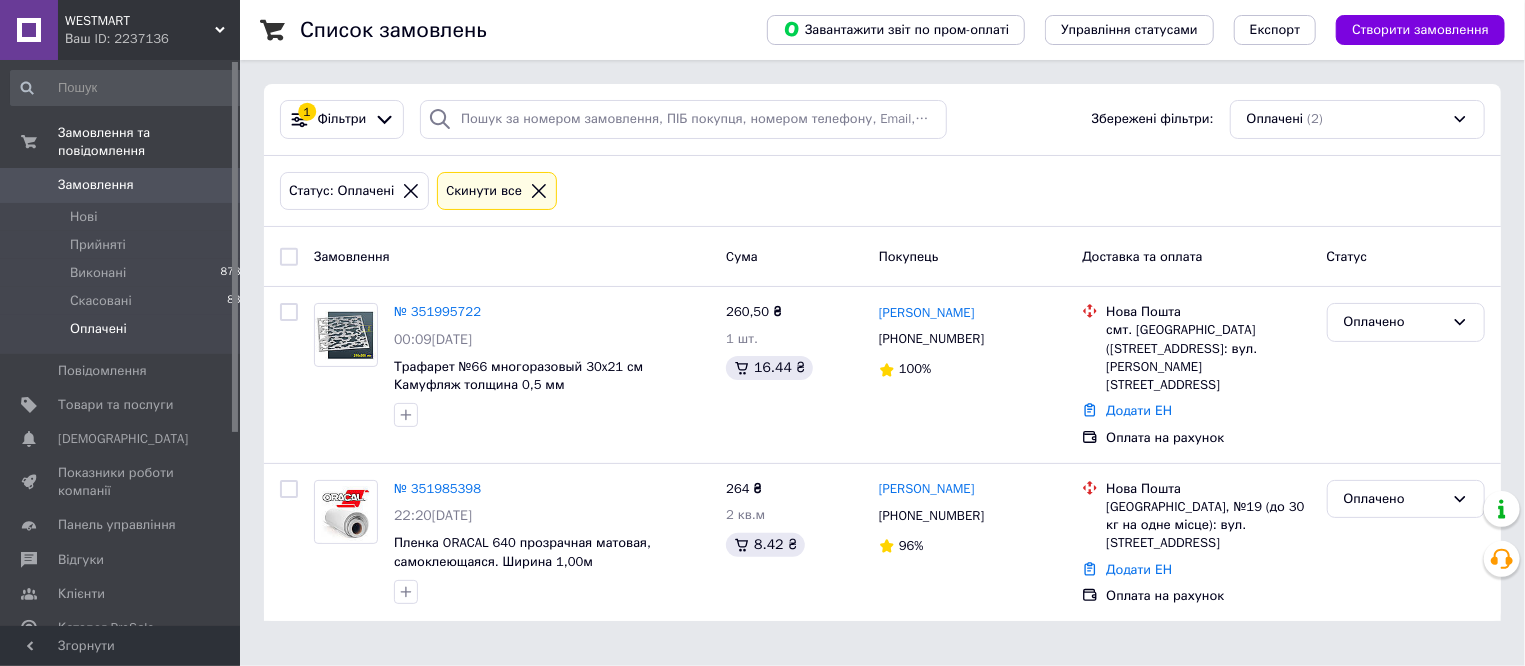click on "Замовлення" at bounding box center (96, 185) 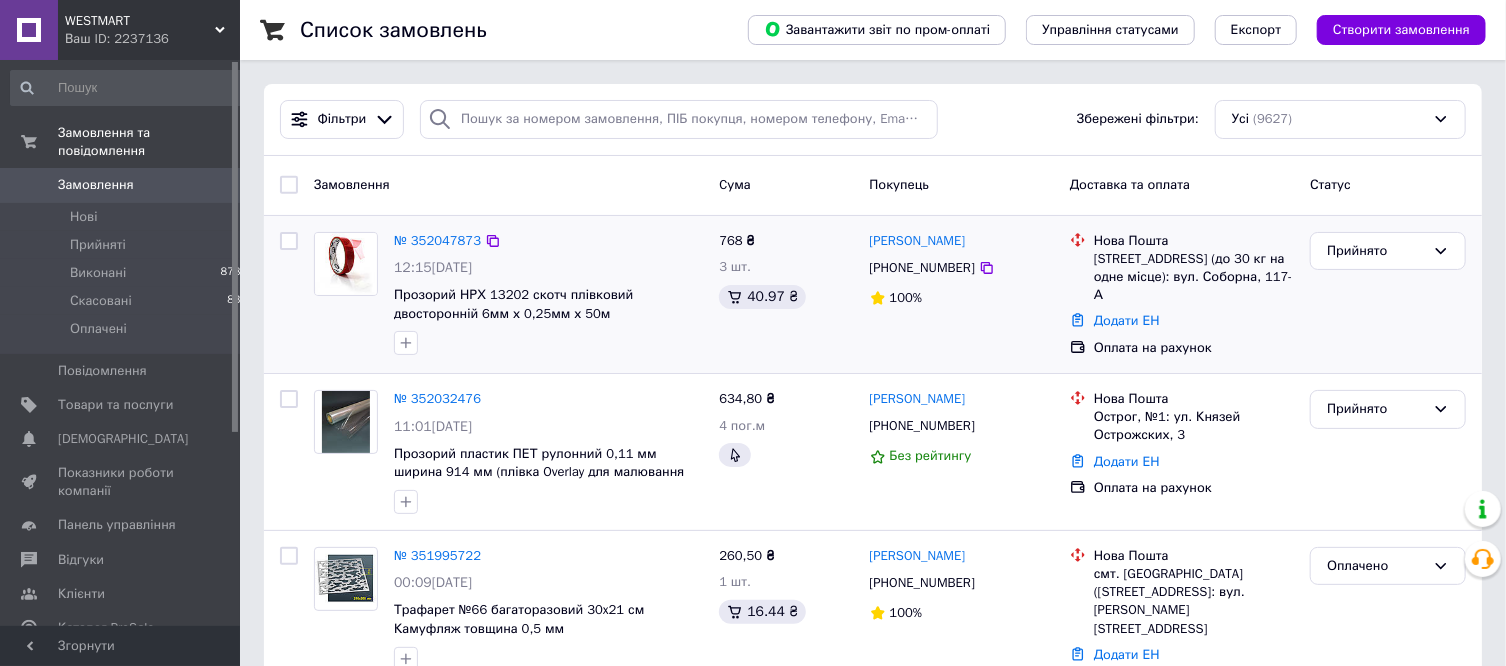 click at bounding box center [289, 241] 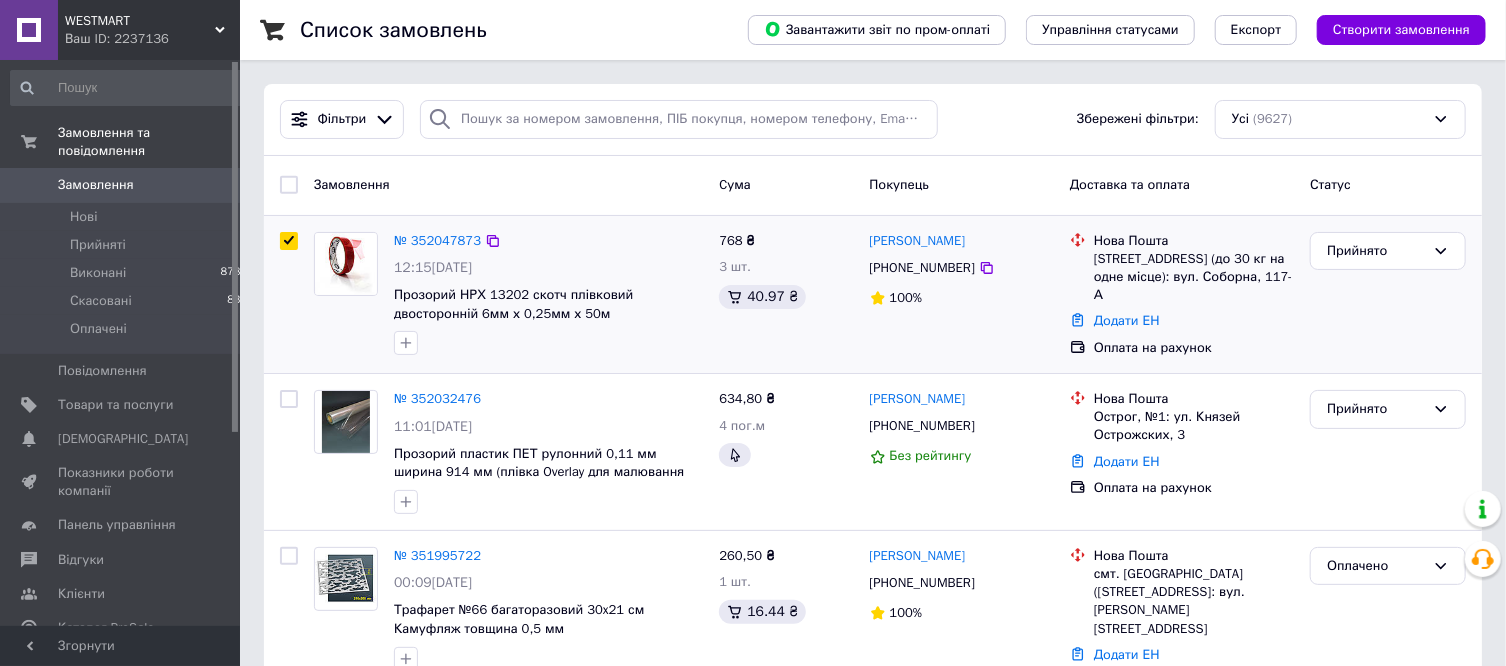 checkbox on "true" 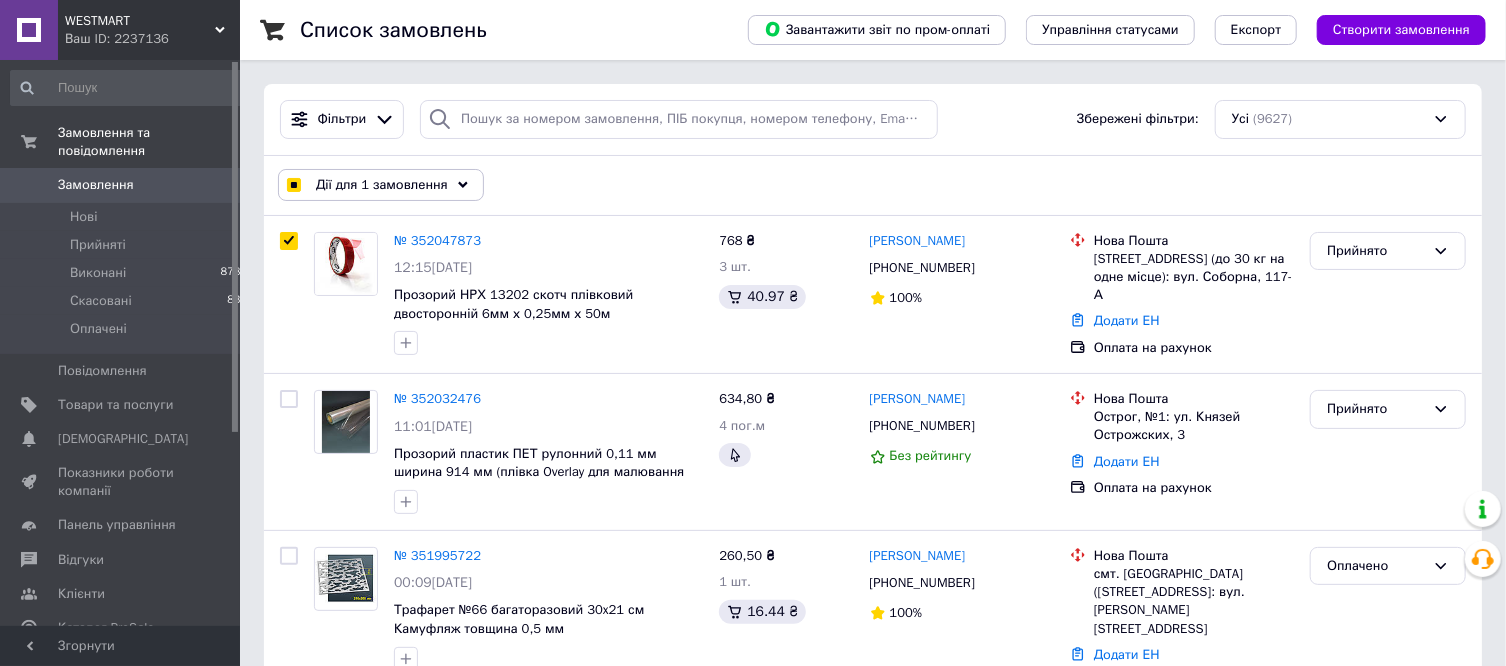 click on "Дії для 1 замовлення" at bounding box center [382, 185] 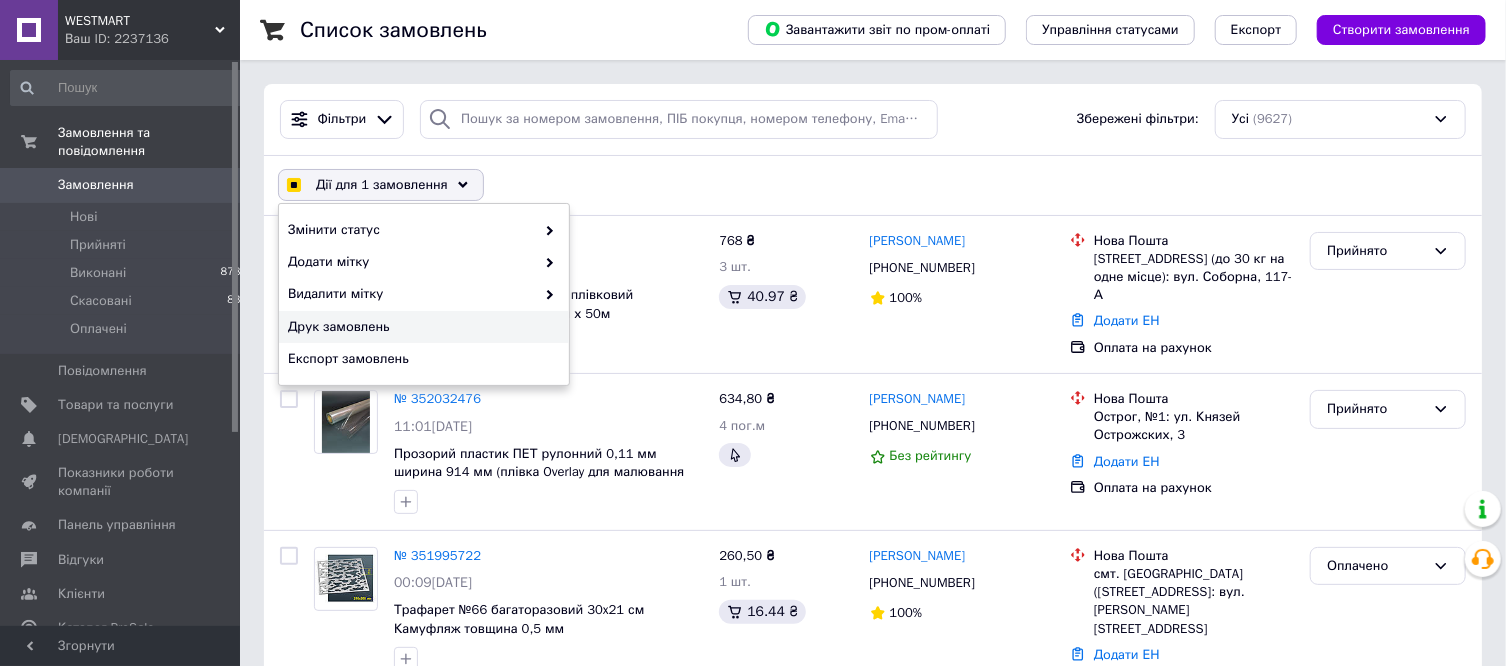 click on "Друк замовлень" at bounding box center [421, 327] 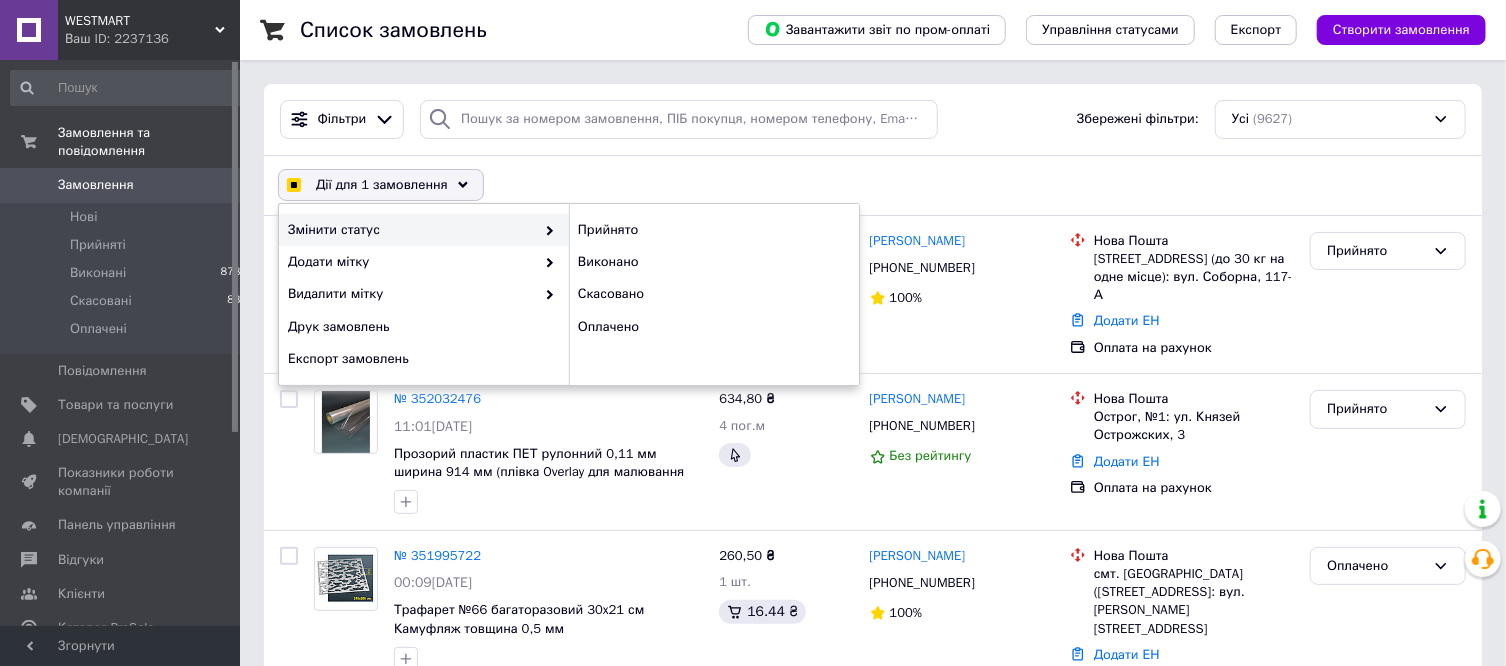 click at bounding box center (293, 185) 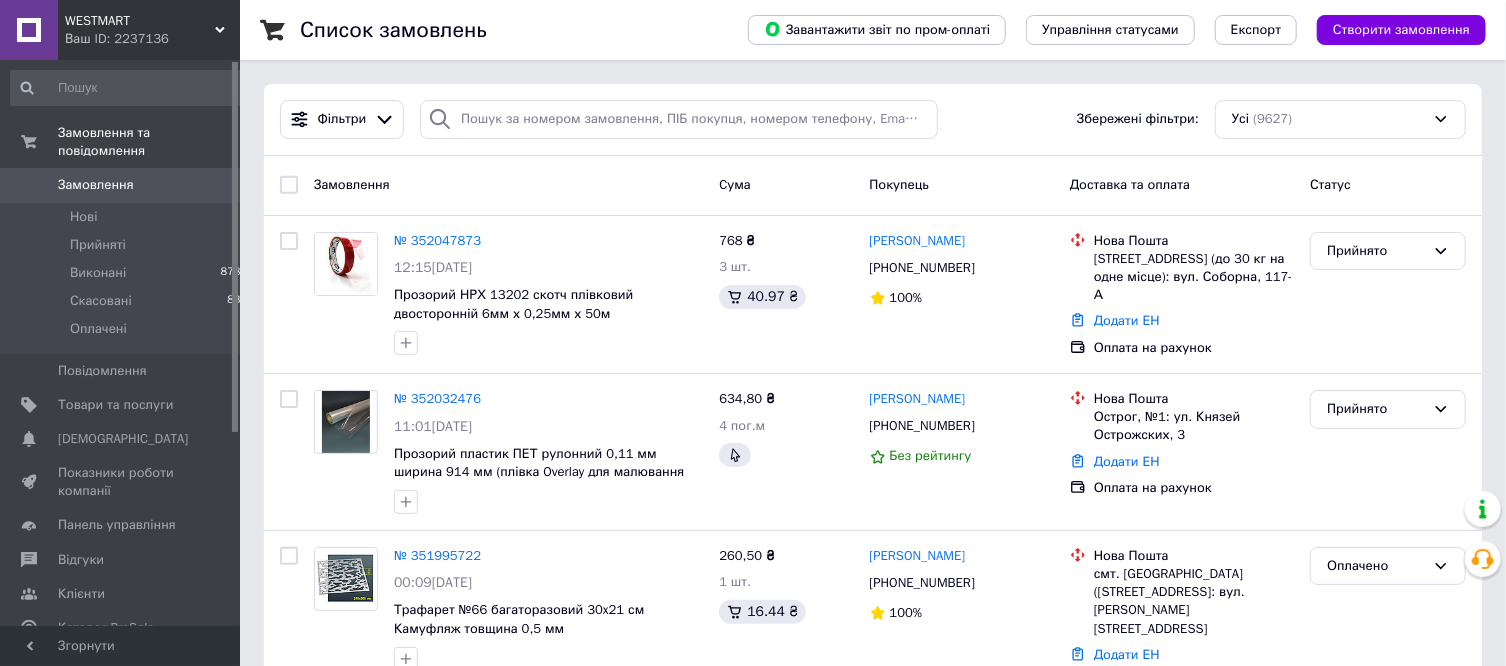 checkbox on "false" 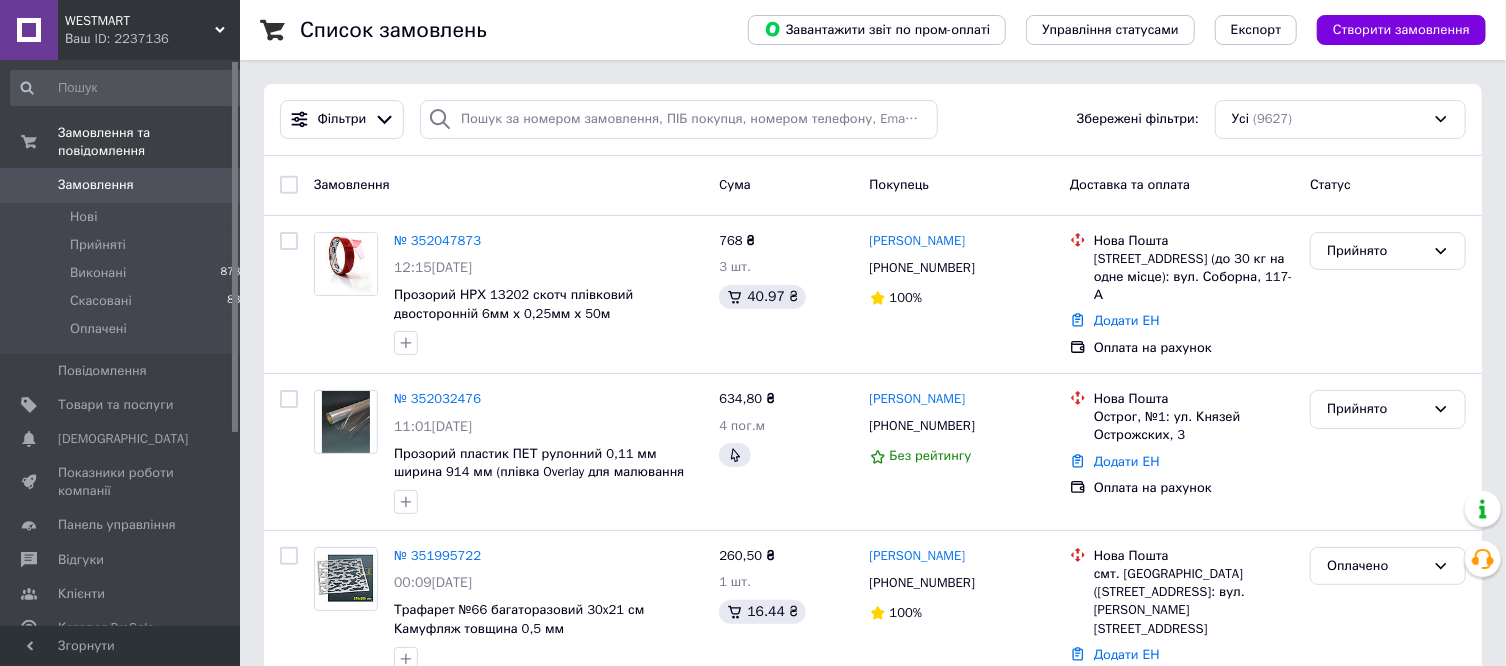 click on "WESTMART" at bounding box center (140, 21) 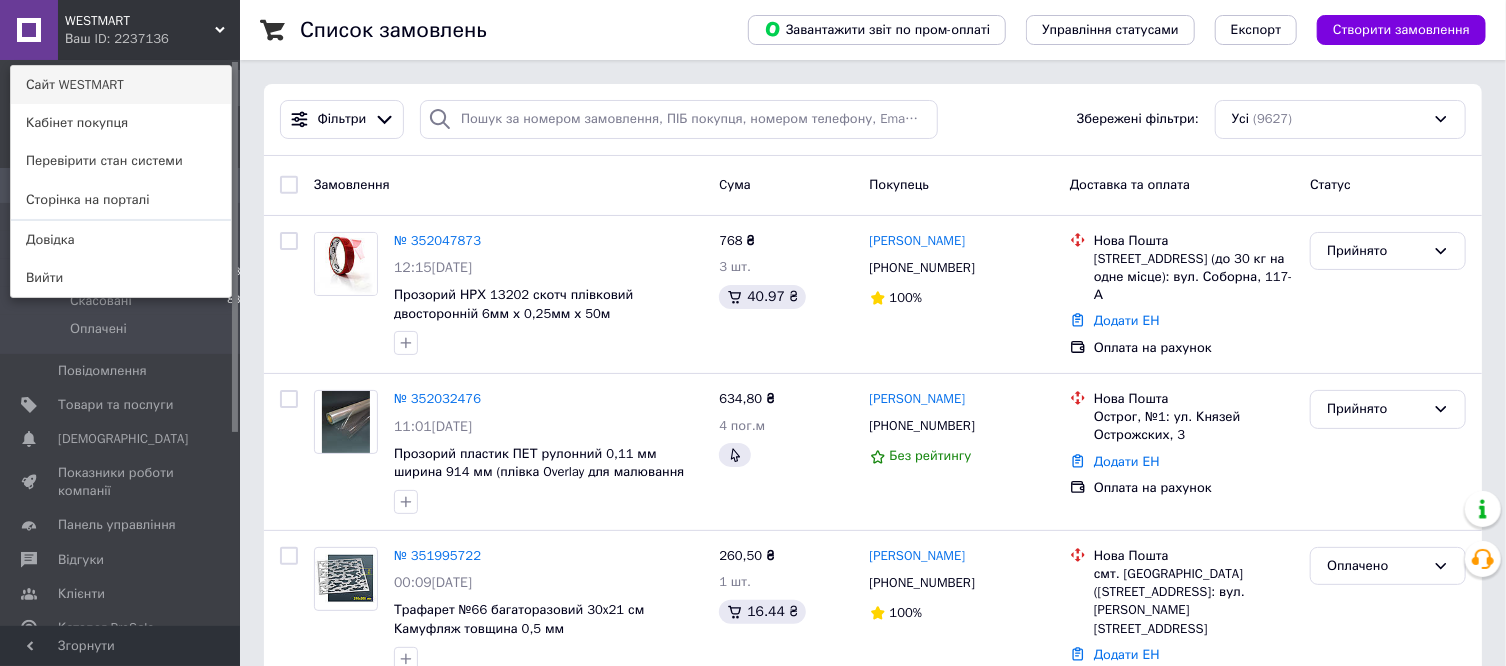 click on "Сайт WESTMART" at bounding box center (121, 85) 